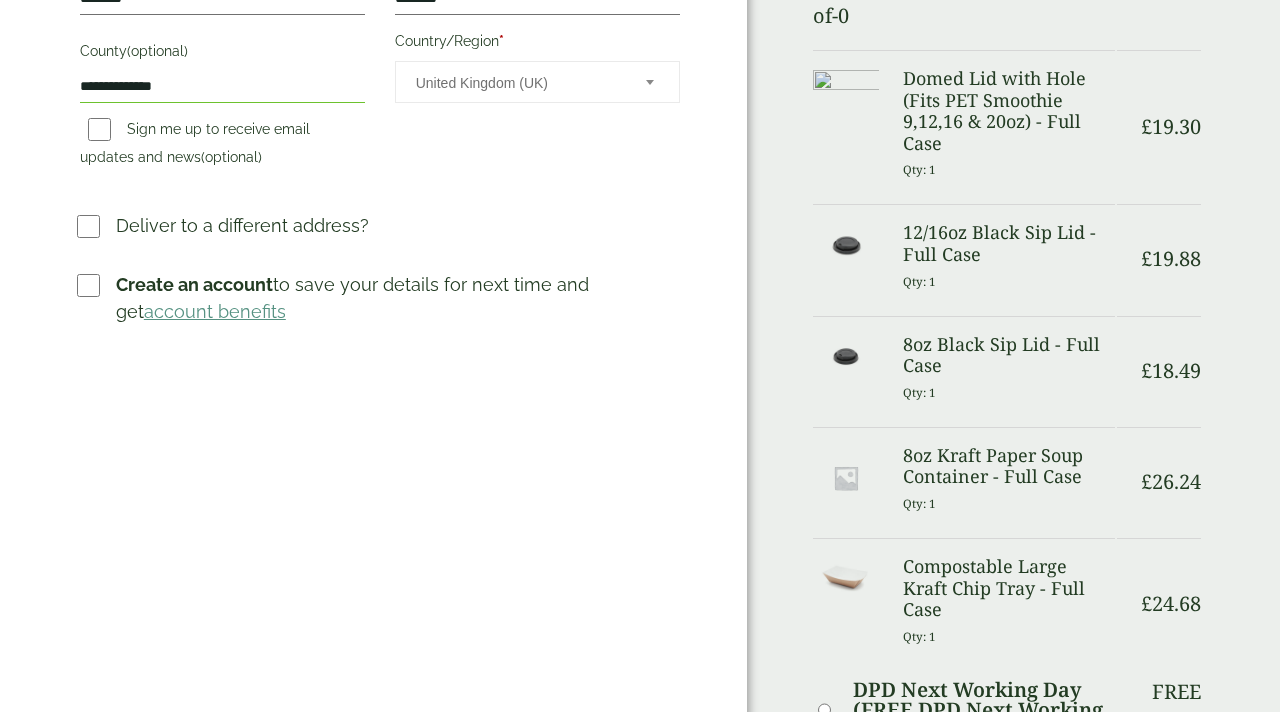 scroll, scrollTop: 0, scrollLeft: 0, axis: both 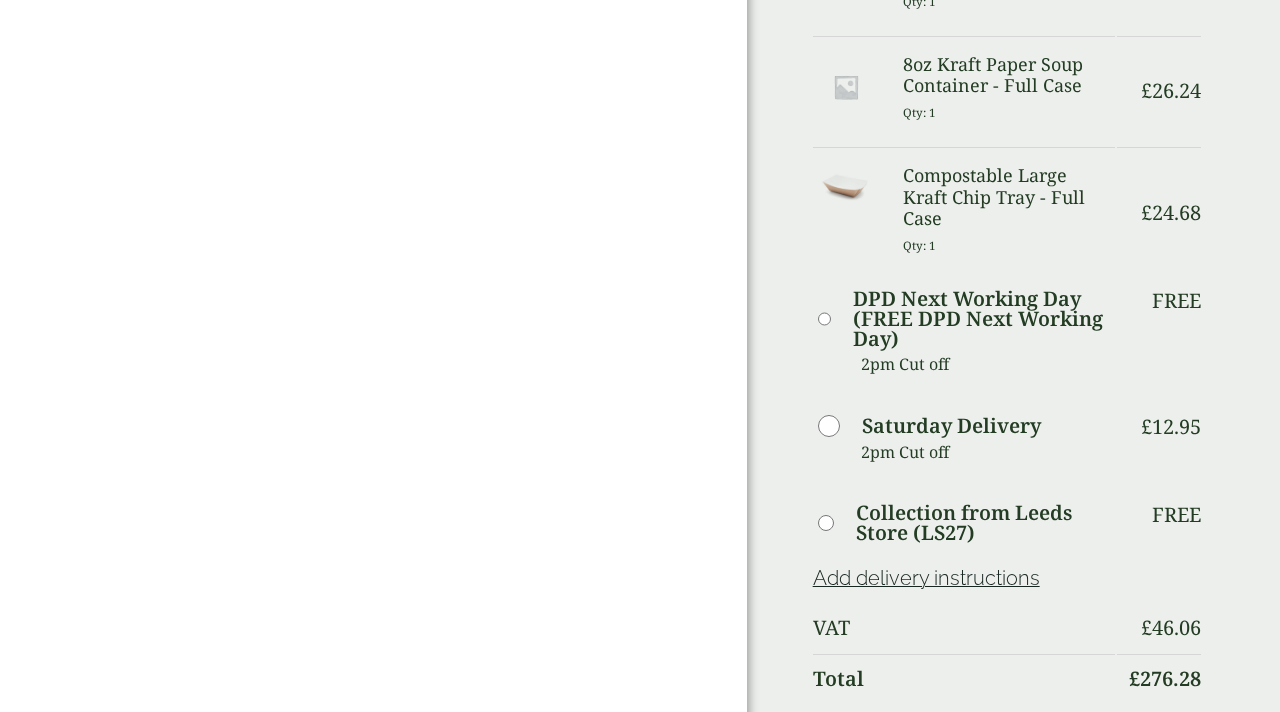 click on "Place order" at bounding box center (1007, 1076) 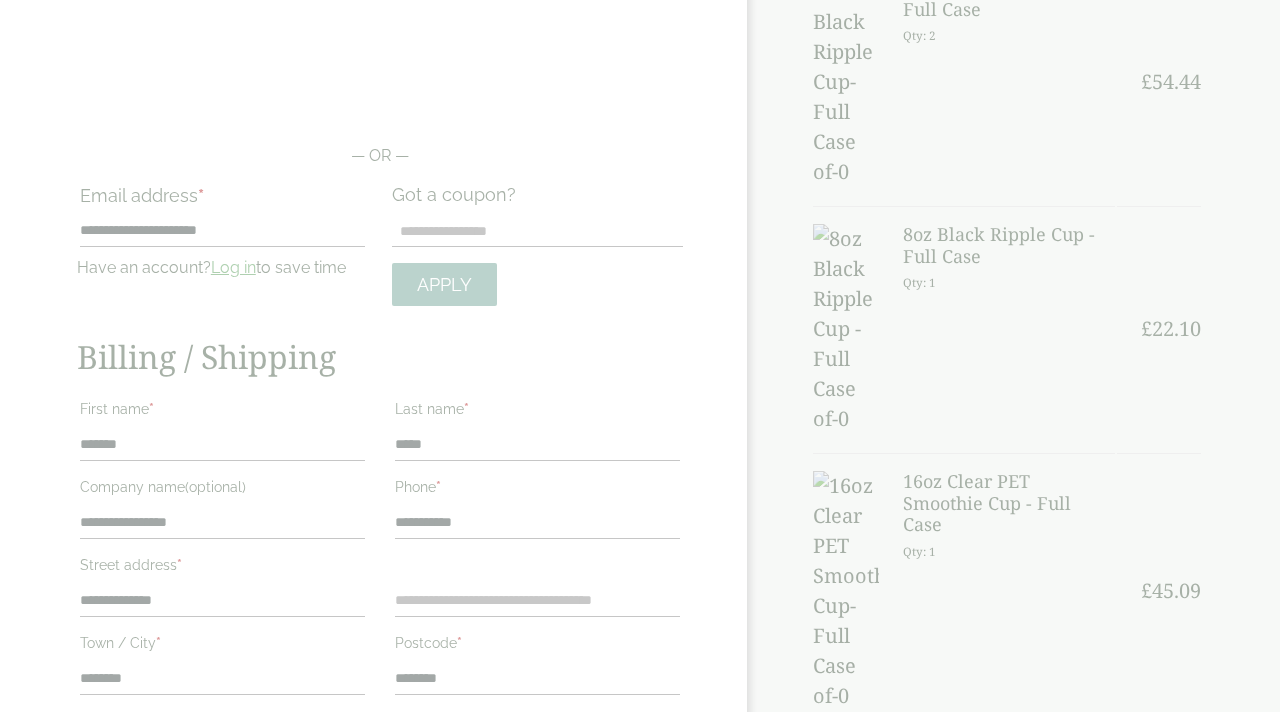 scroll, scrollTop: 0, scrollLeft: 0, axis: both 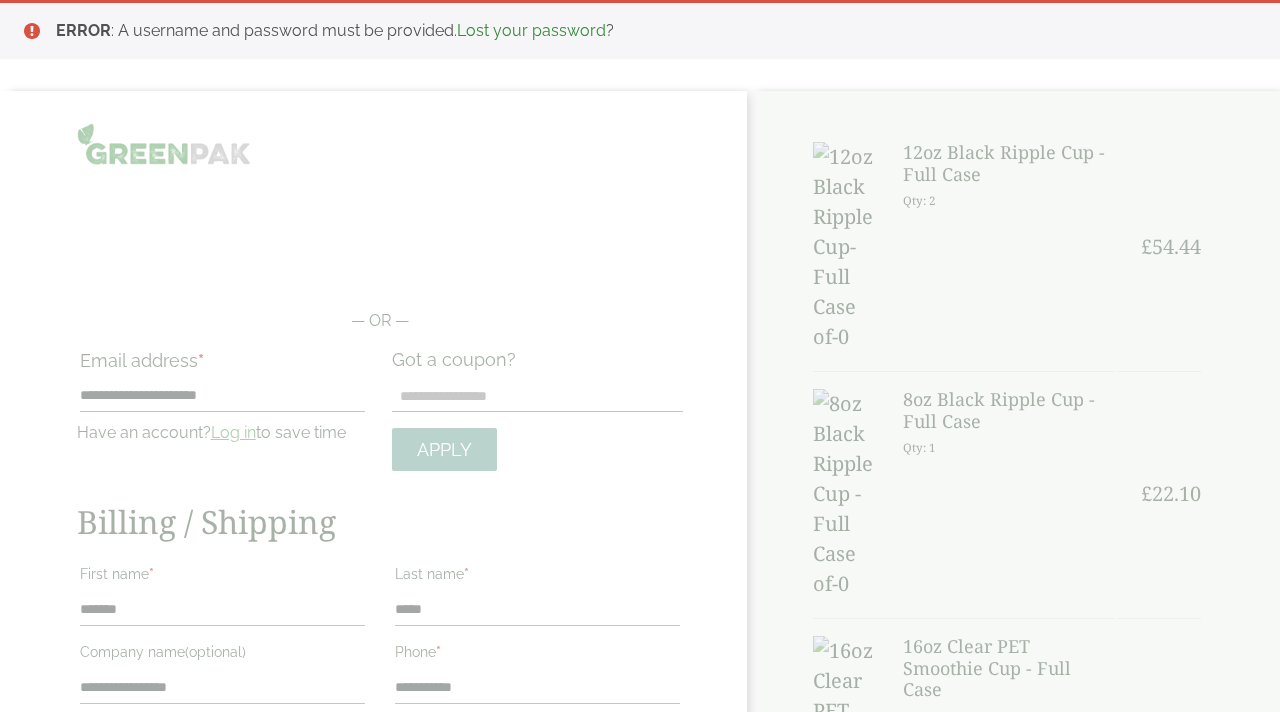 click on "Lost your password" at bounding box center [531, 30] 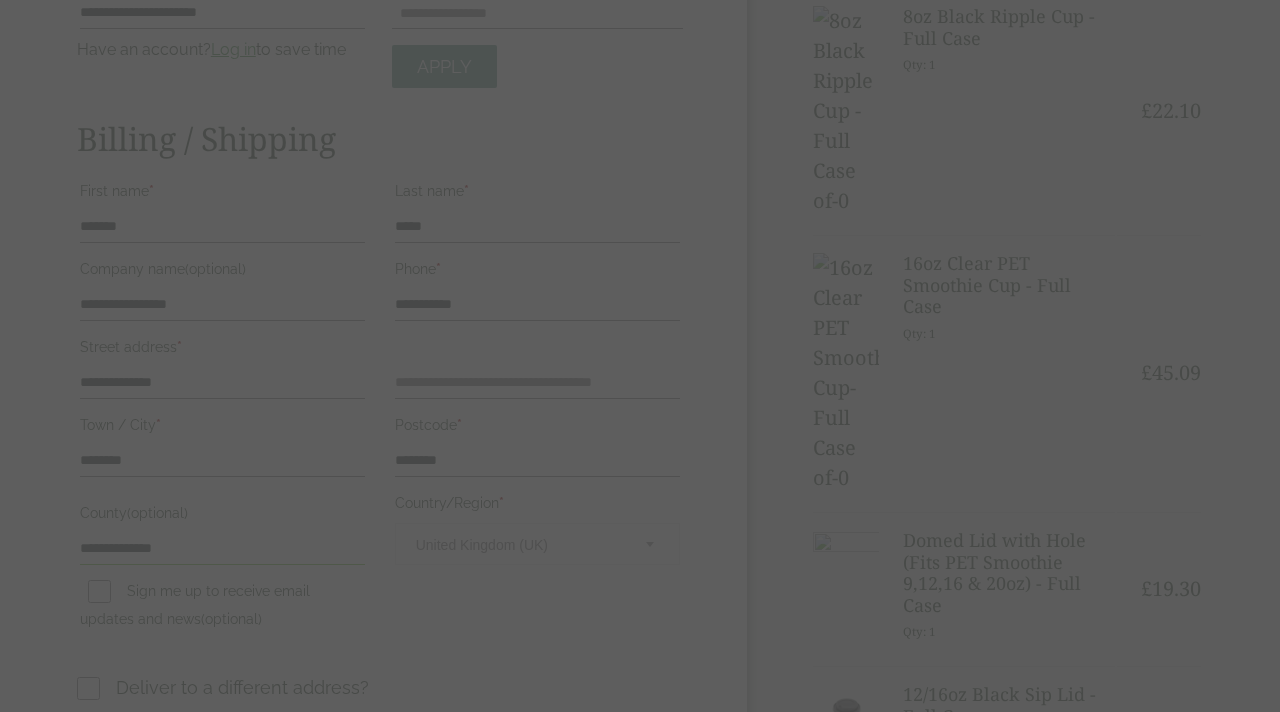 scroll, scrollTop: 526, scrollLeft: 0, axis: vertical 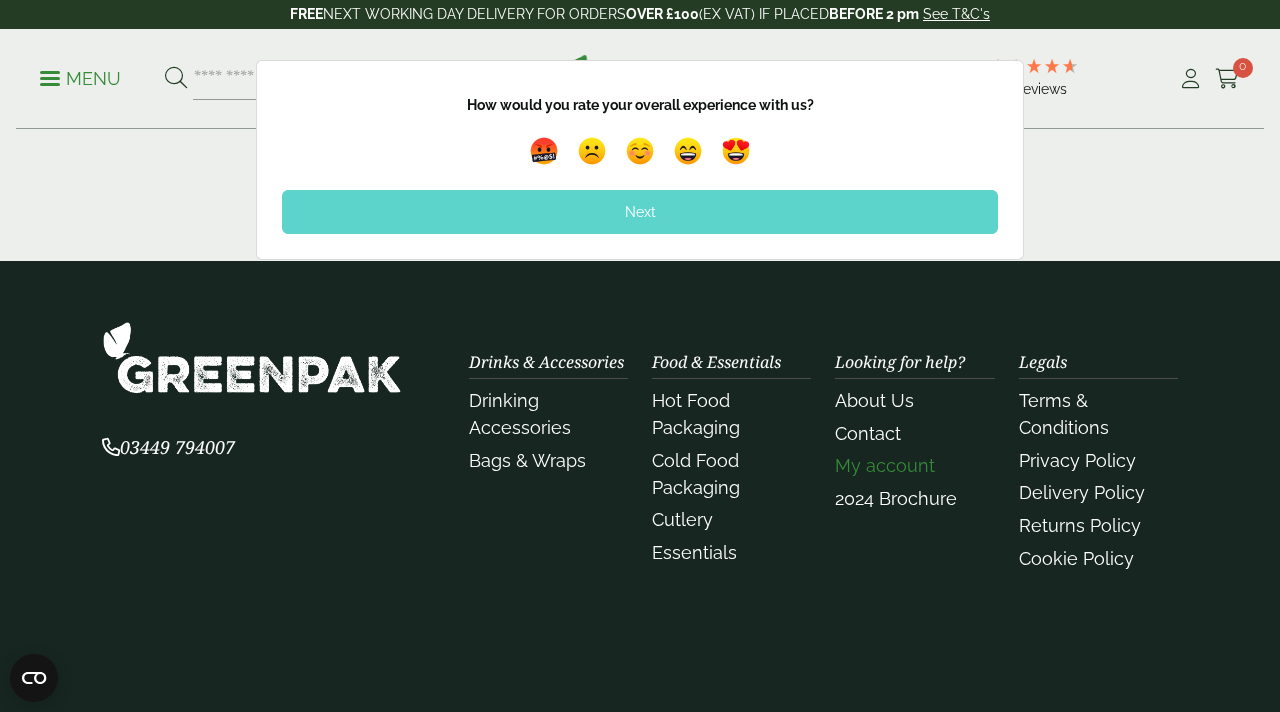 click on "My account" at bounding box center [885, 465] 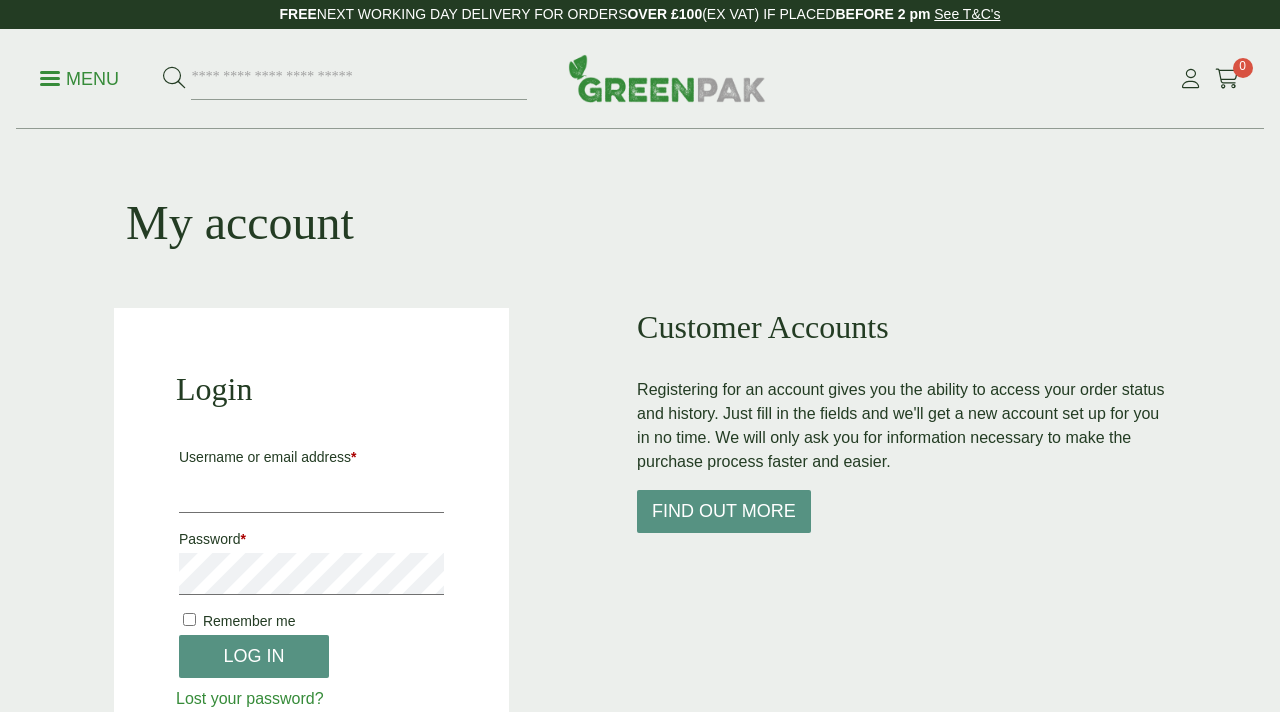 scroll, scrollTop: 0, scrollLeft: 0, axis: both 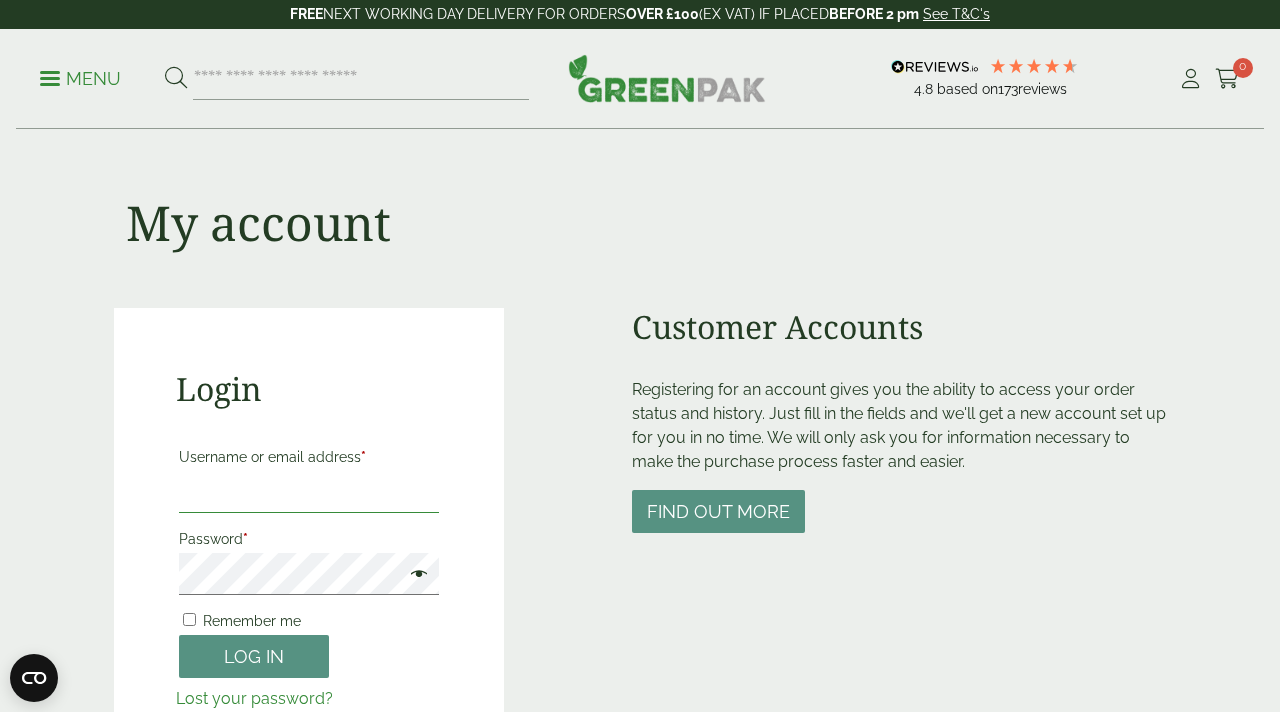 type on "**********" 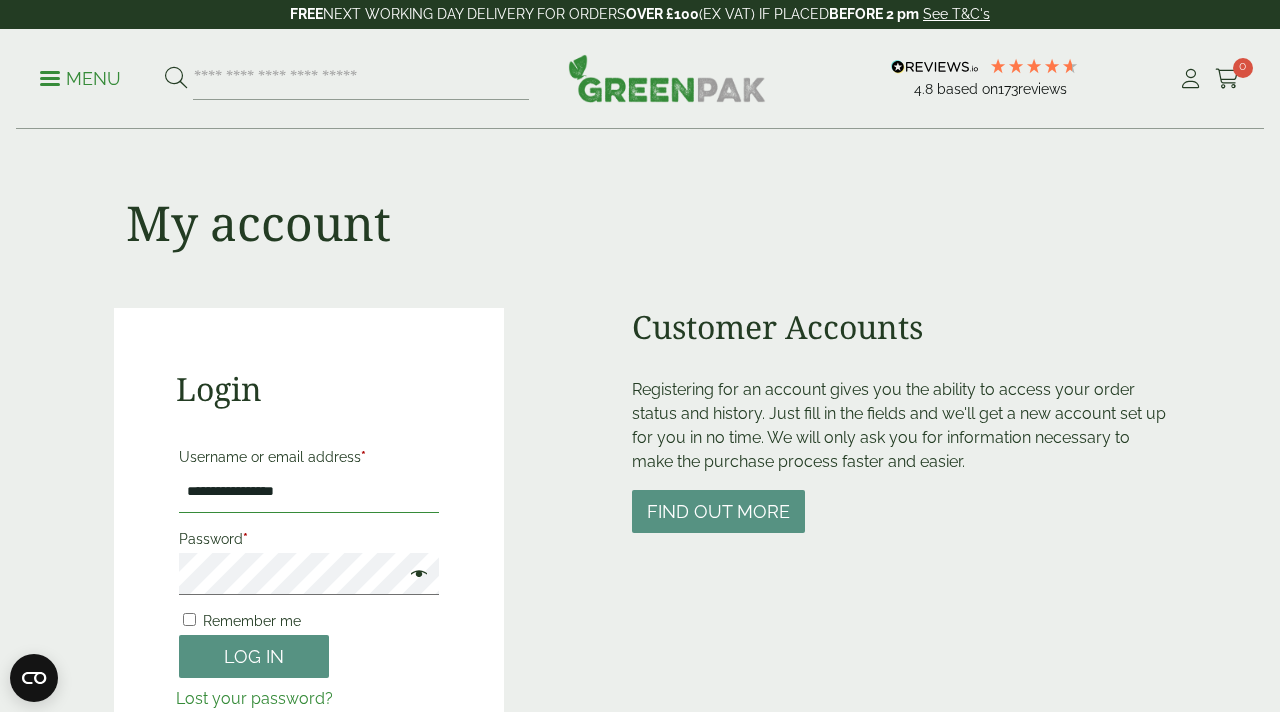 click on "**********" at bounding box center (309, 492) 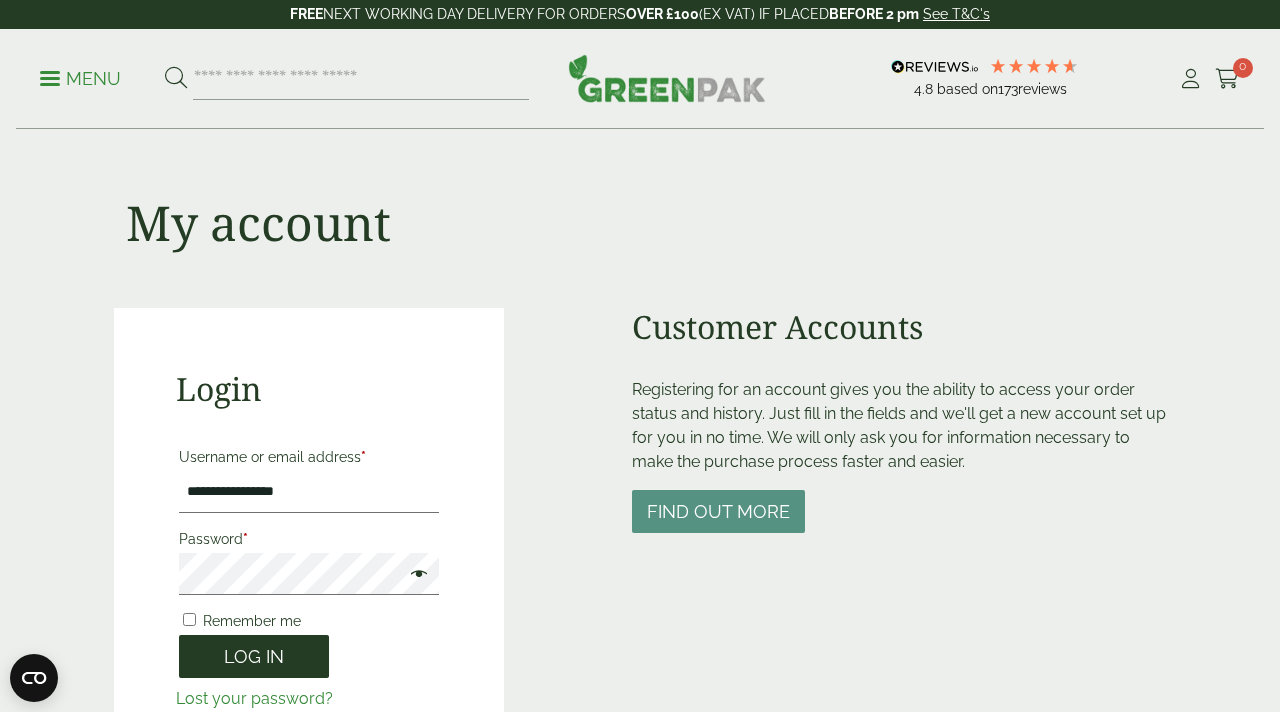 click on "Log in" at bounding box center [254, 656] 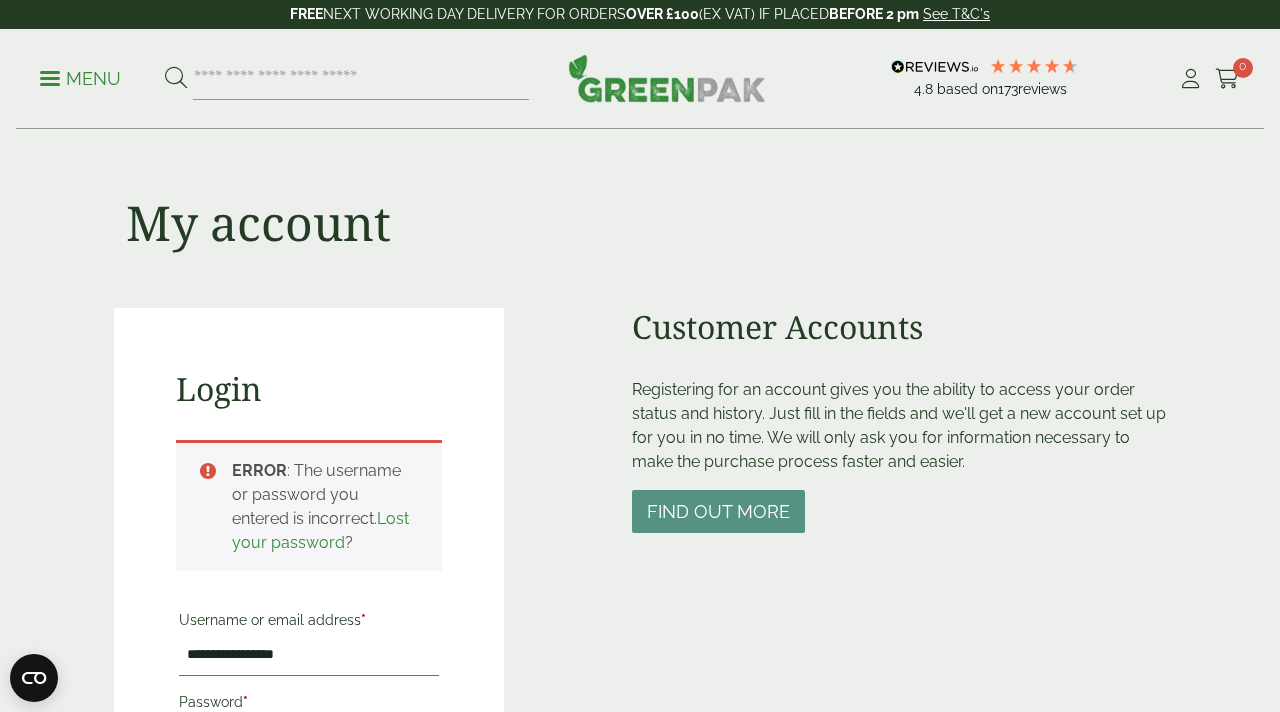 scroll, scrollTop: 440, scrollLeft: 0, axis: vertical 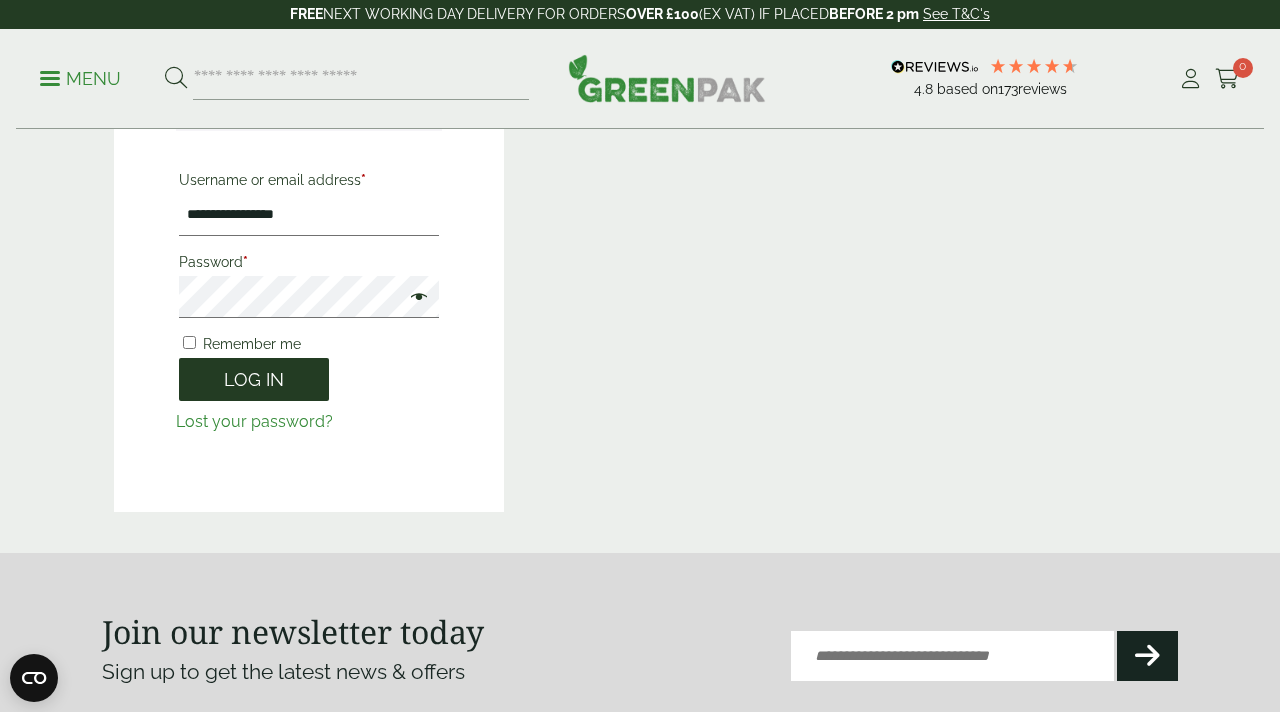 click on "Log in" at bounding box center (254, 379) 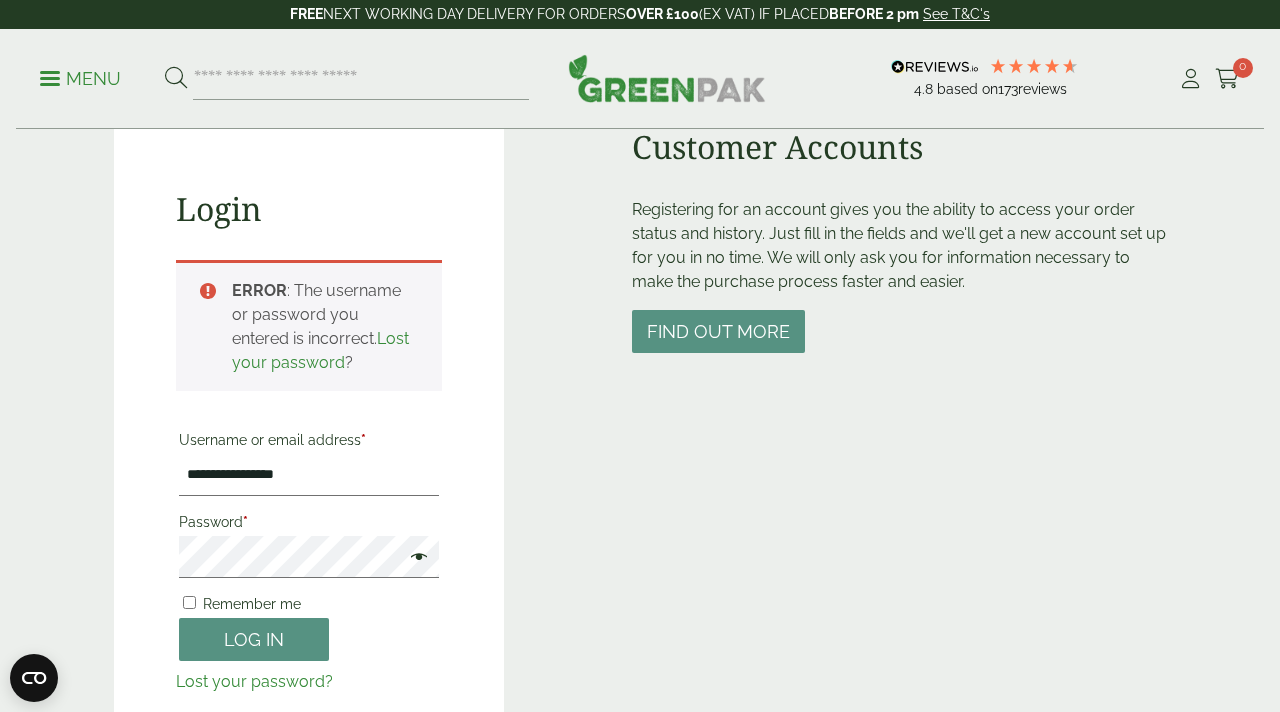 scroll, scrollTop: 182, scrollLeft: 0, axis: vertical 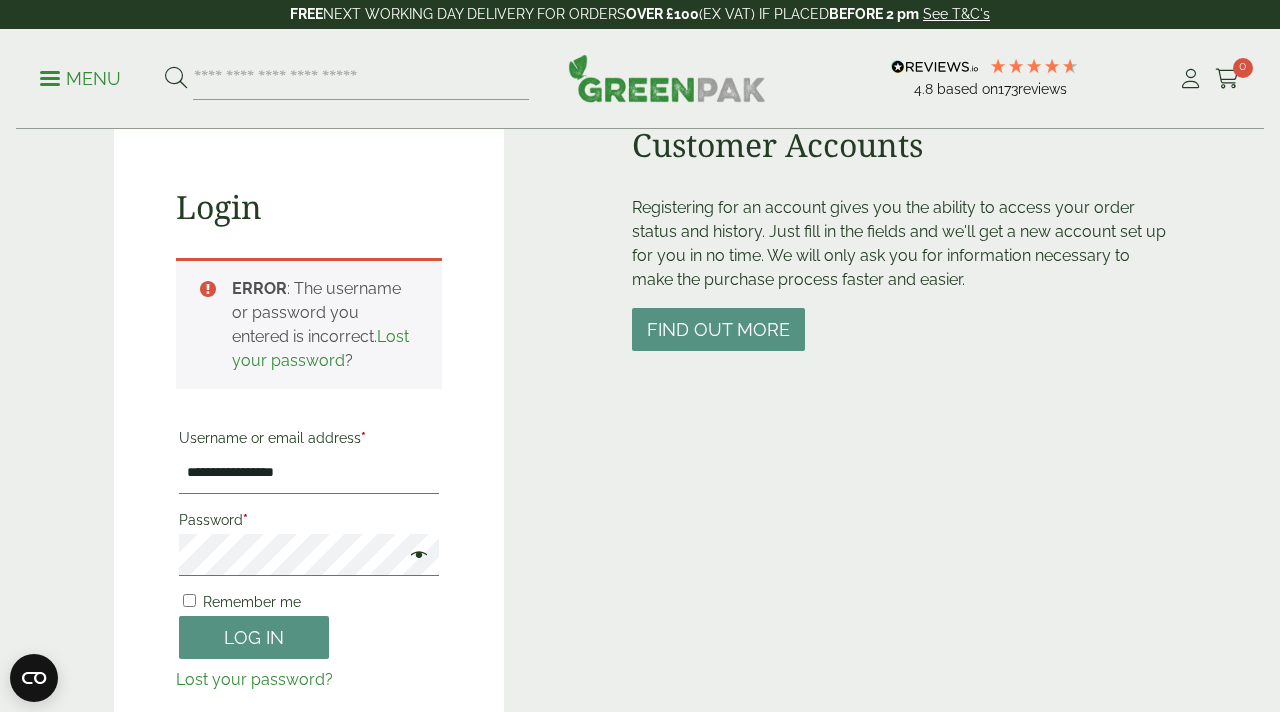 click at bounding box center (415, 557) 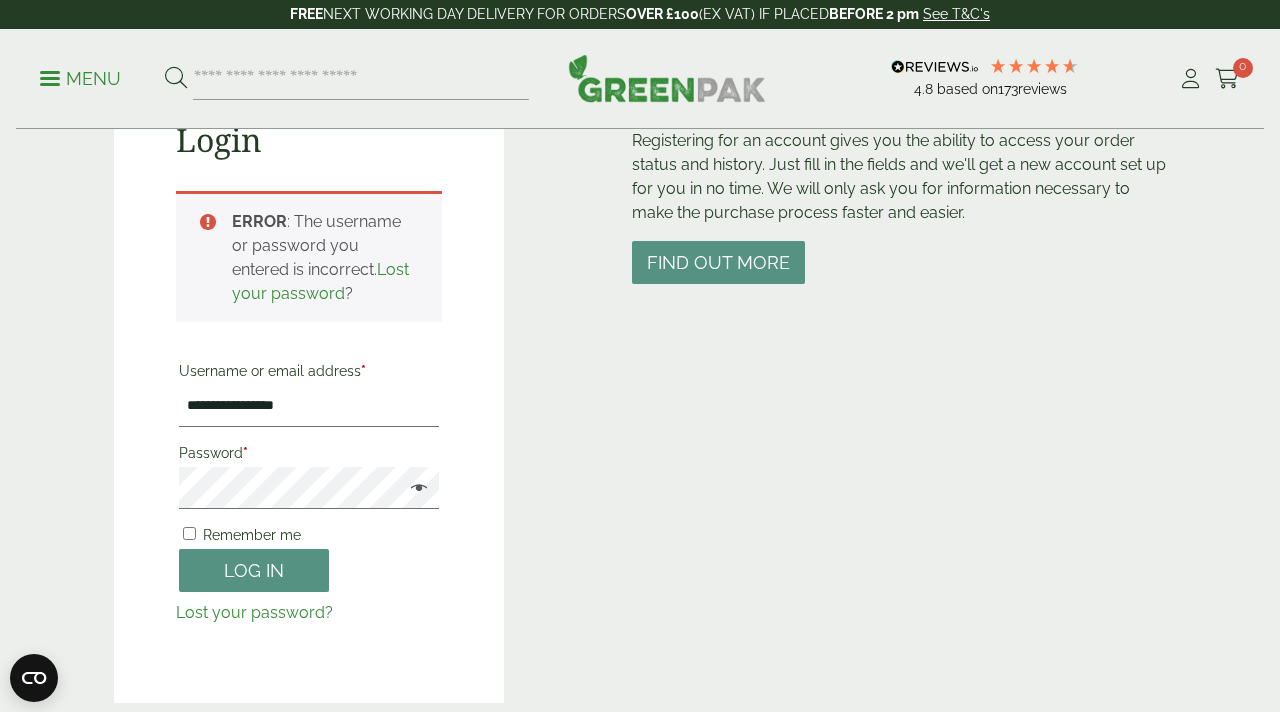 scroll, scrollTop: 253, scrollLeft: 0, axis: vertical 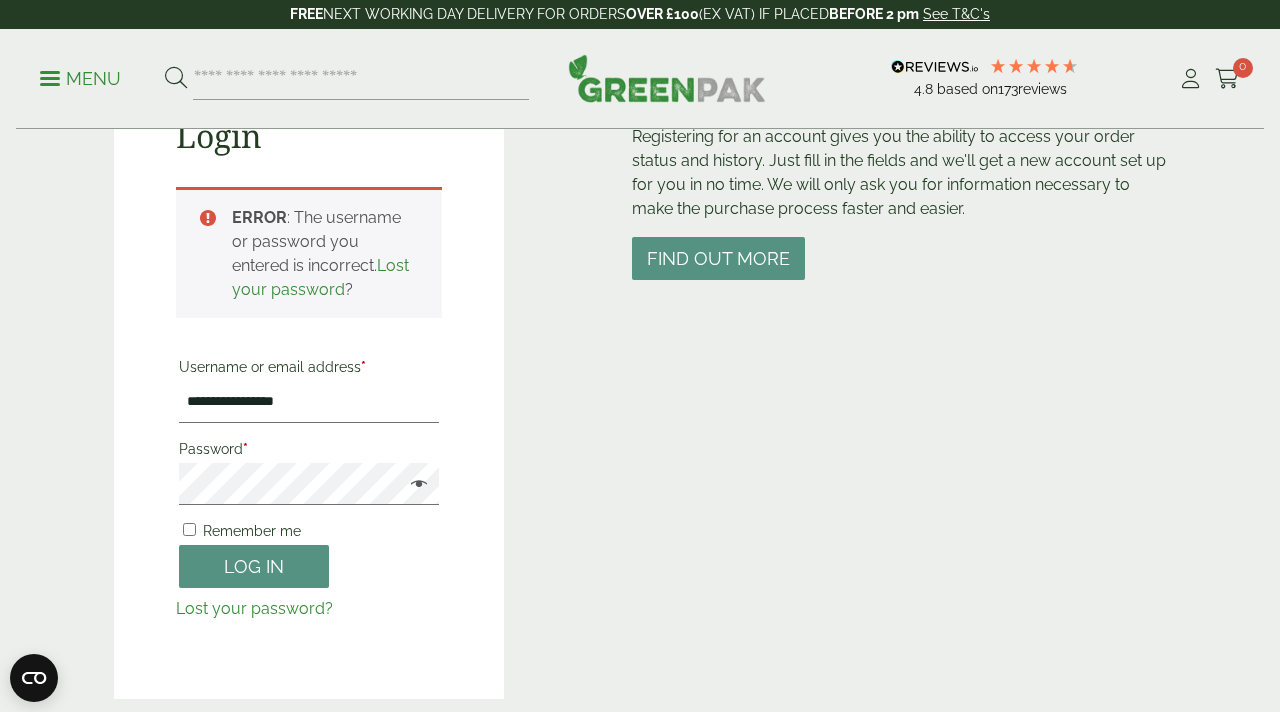 click on "Lost your password?" at bounding box center [254, 608] 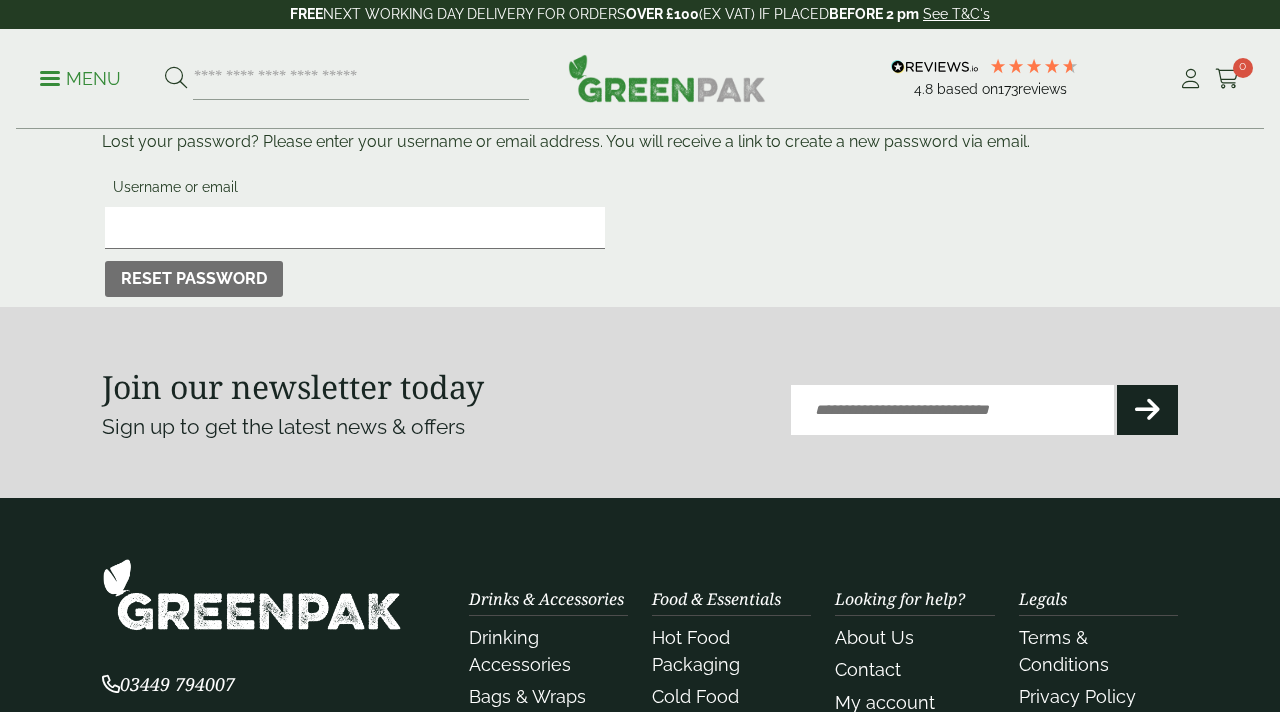 scroll, scrollTop: 0, scrollLeft: 0, axis: both 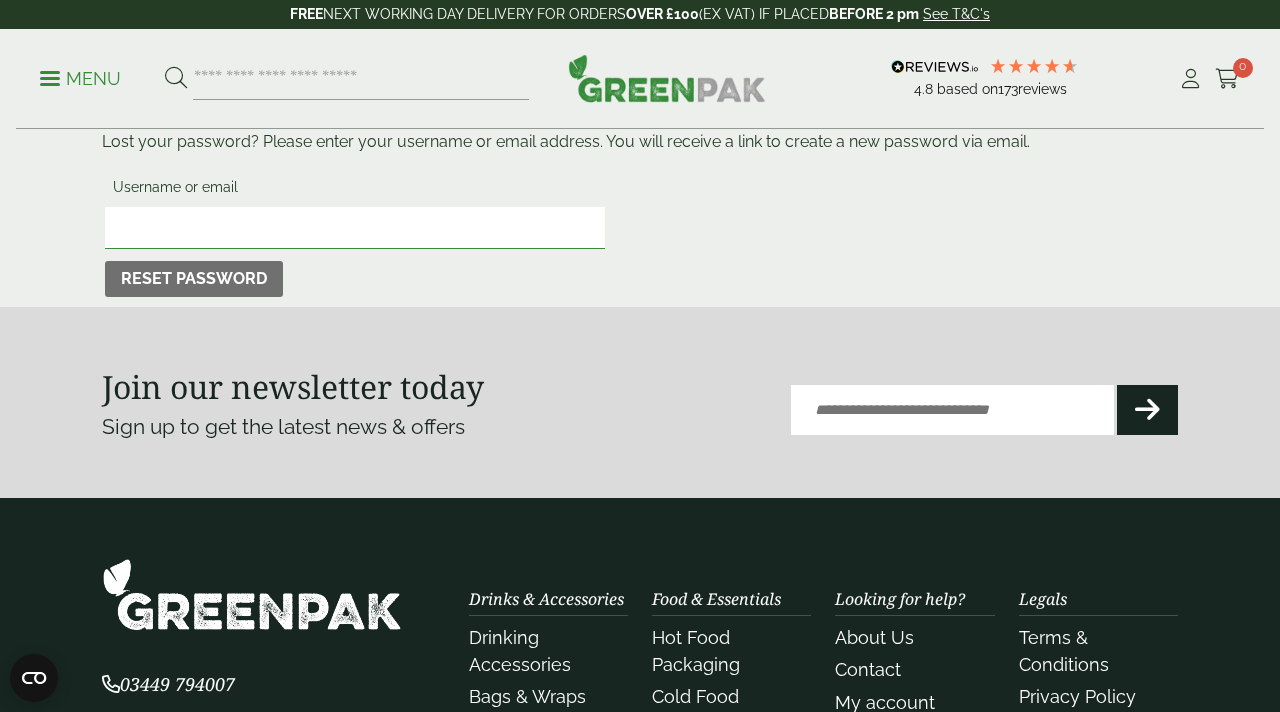 click on "Username or email" at bounding box center [355, 228] 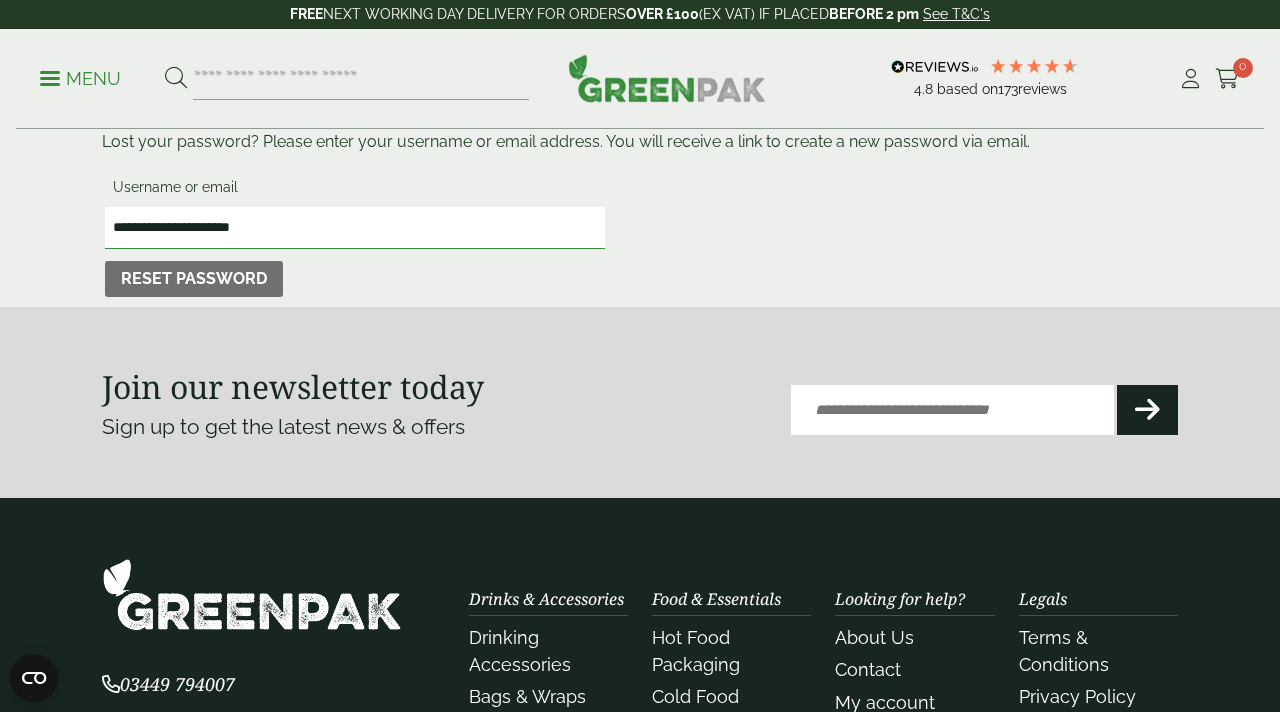 type on "**********" 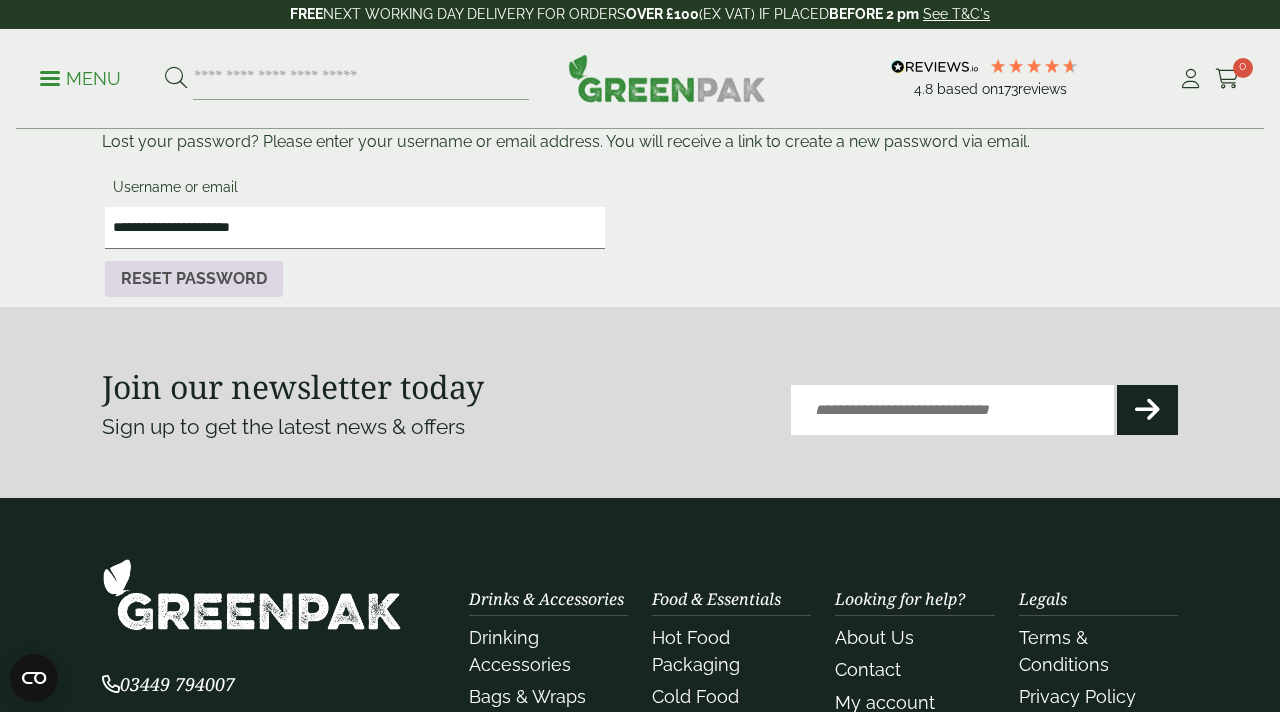 click on "Reset password" at bounding box center (194, 279) 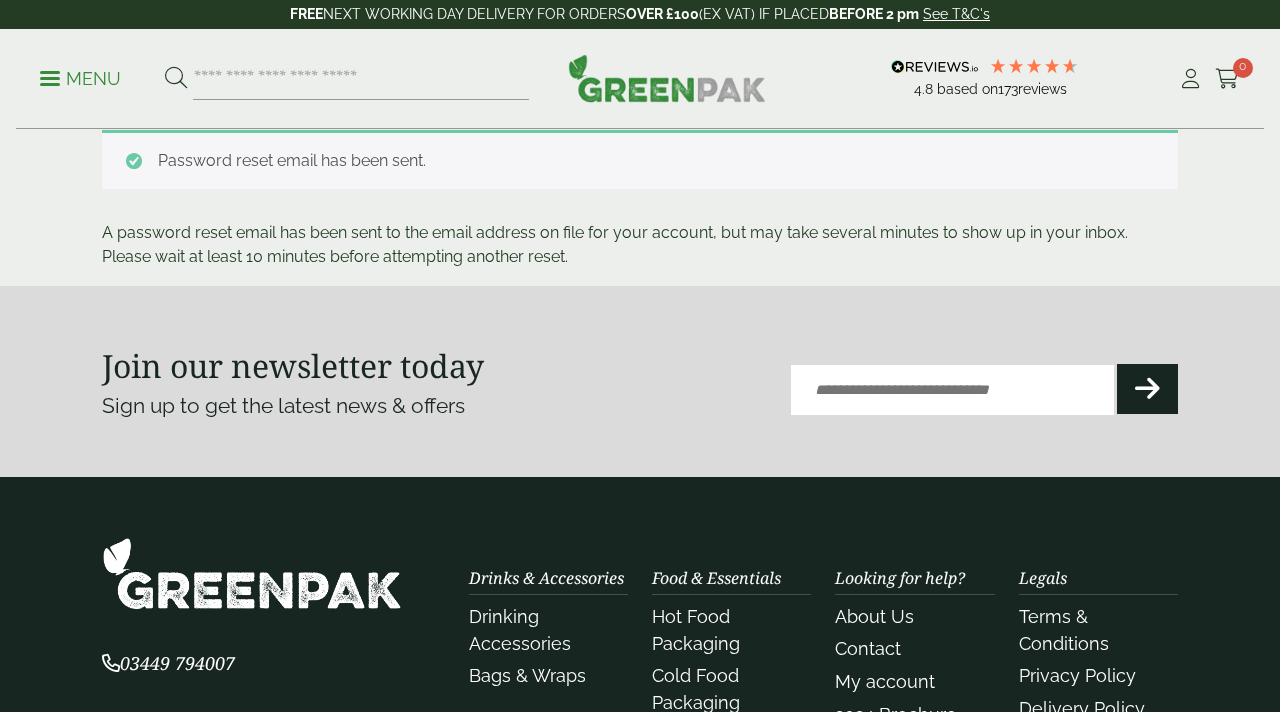 scroll, scrollTop: 0, scrollLeft: 0, axis: both 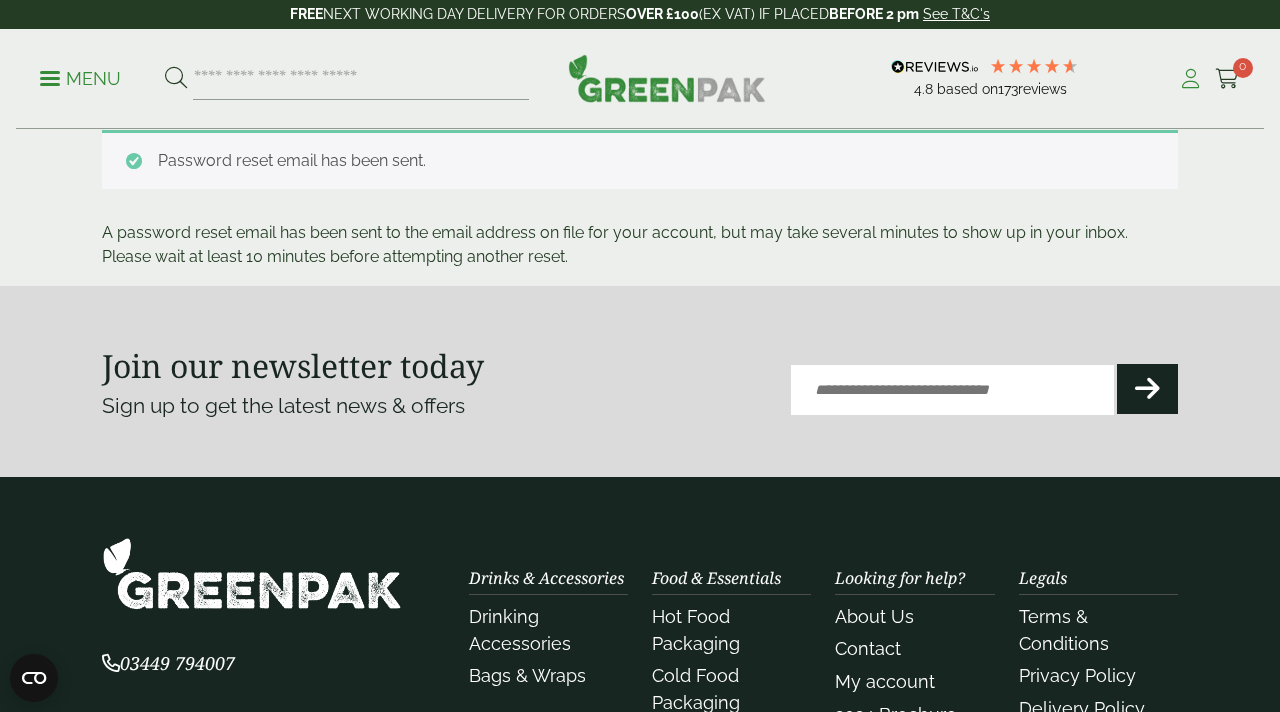 click at bounding box center (1190, 79) 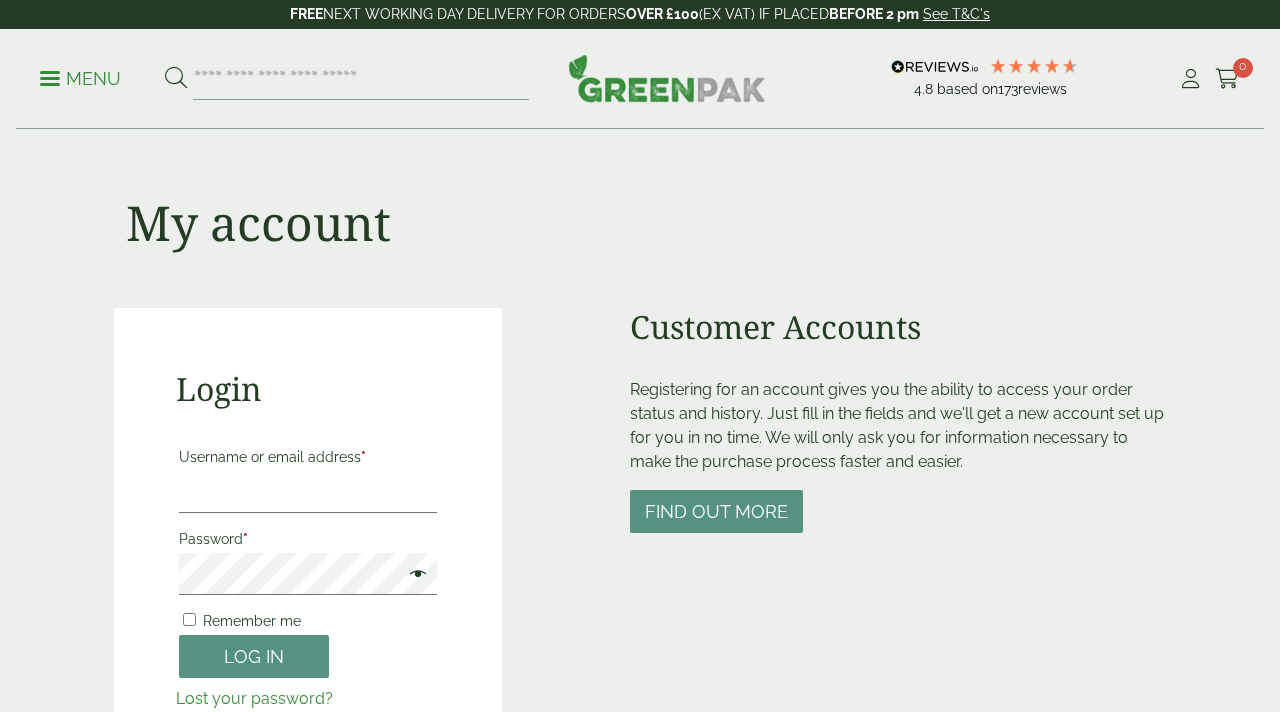 scroll, scrollTop: 0, scrollLeft: 0, axis: both 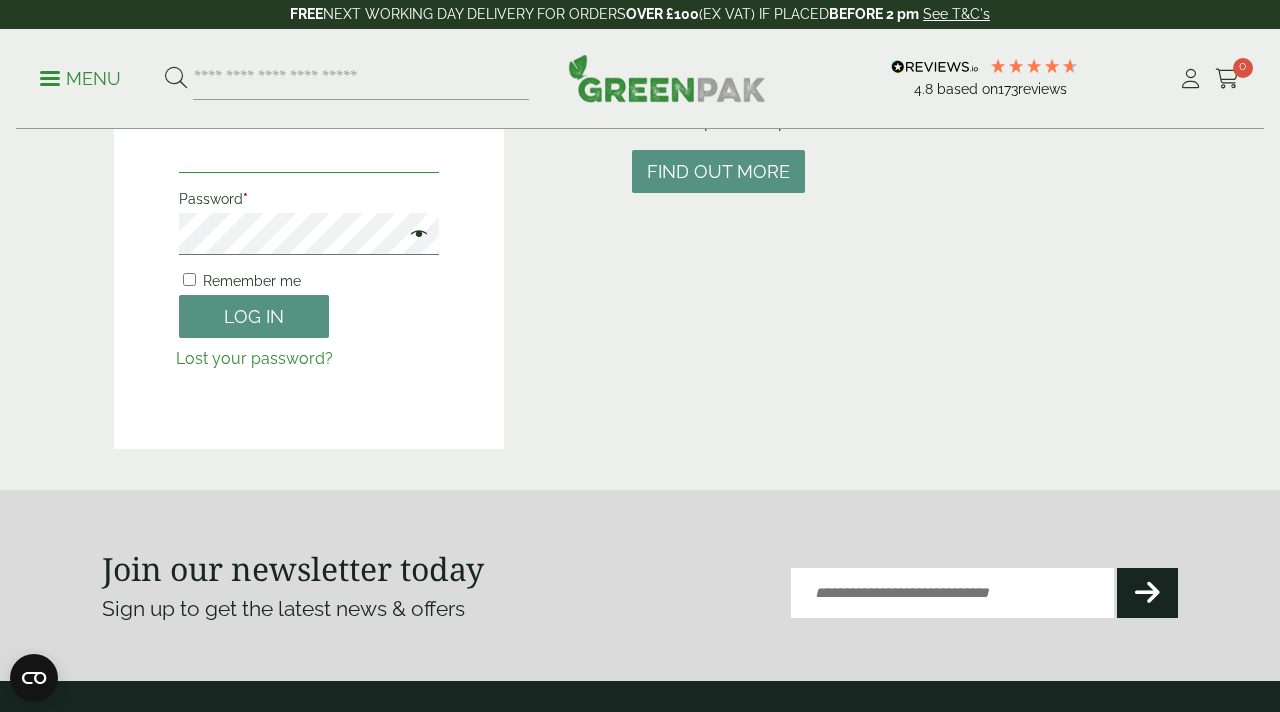 type on "**********" 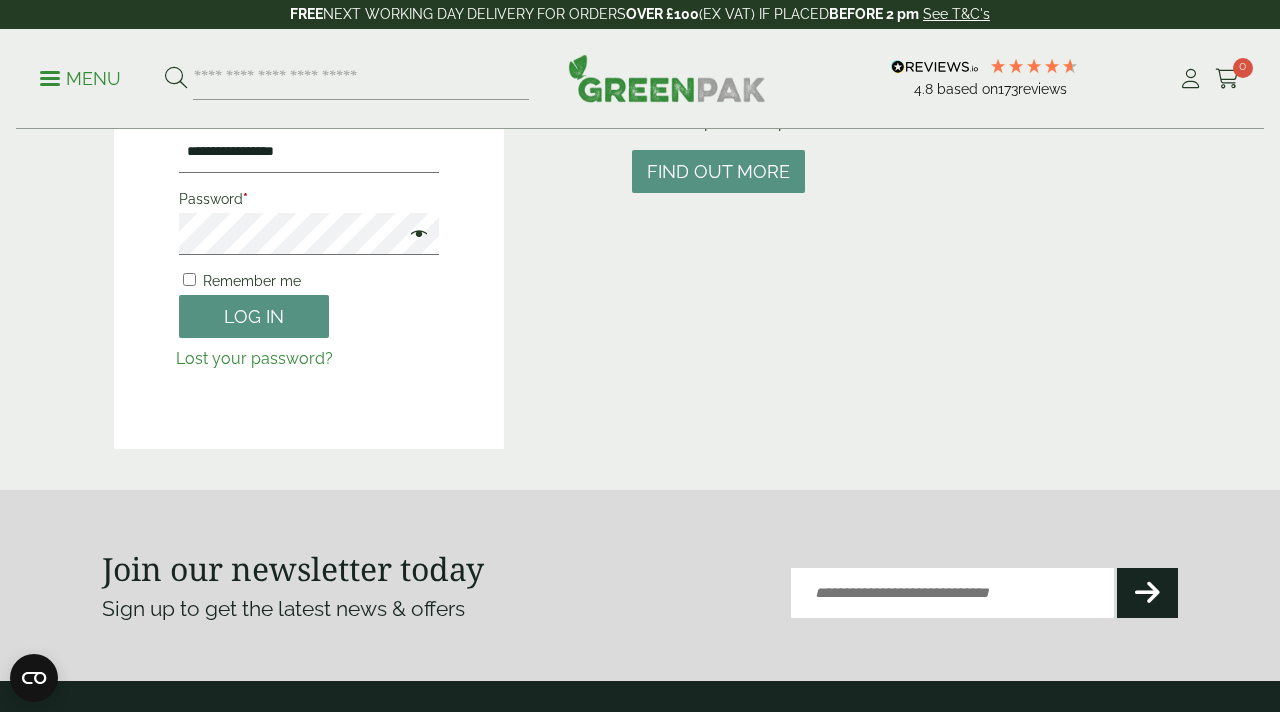 click on "Lost your password?" at bounding box center (254, 358) 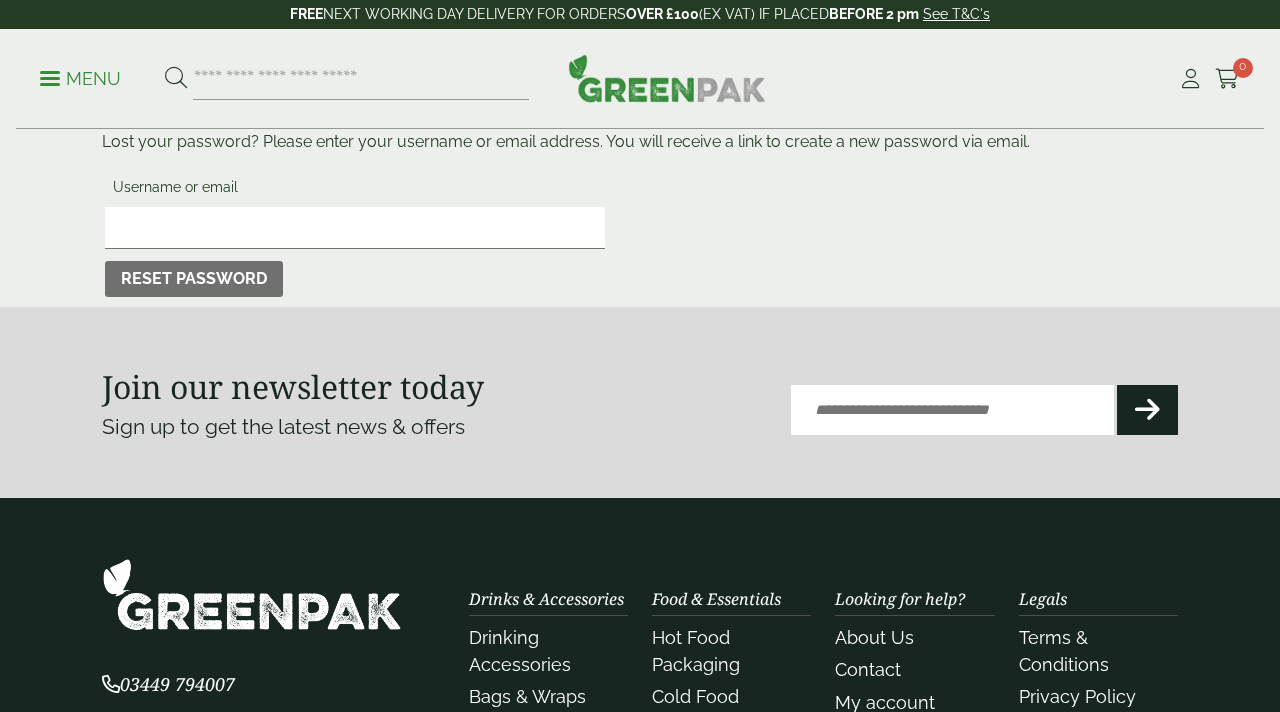 scroll, scrollTop: 0, scrollLeft: 0, axis: both 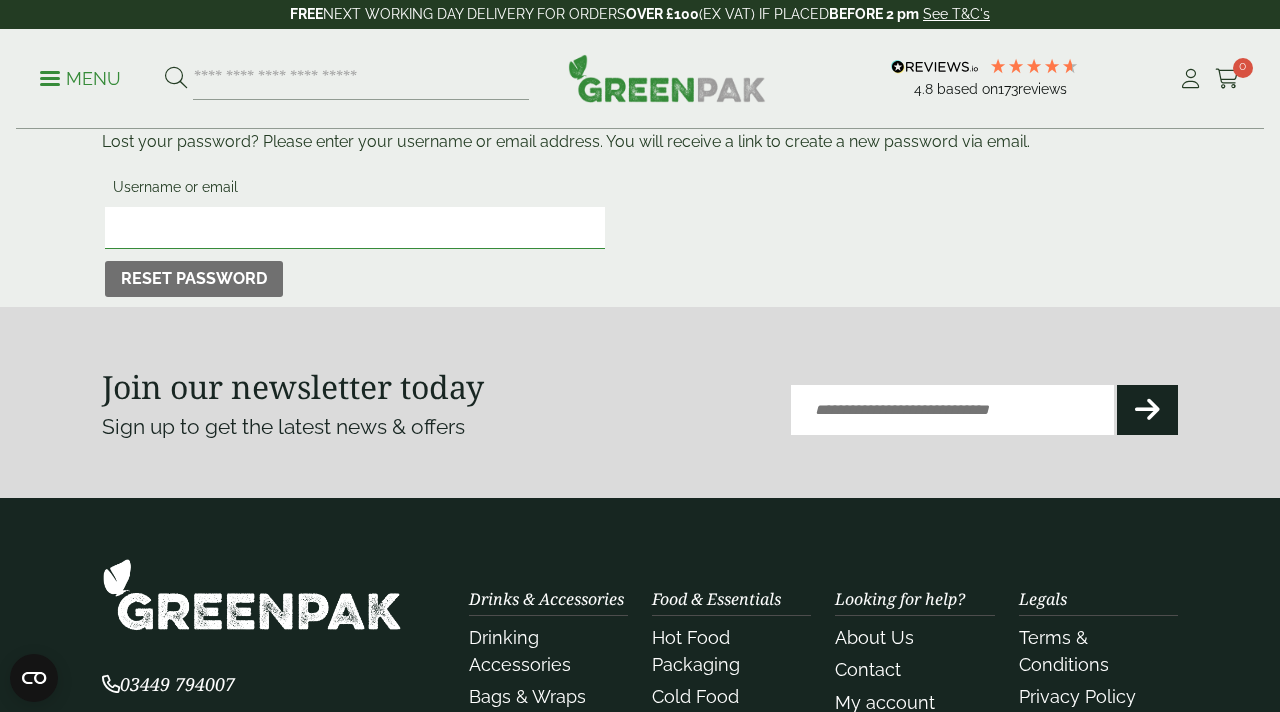 click on "Username or email" at bounding box center [355, 228] 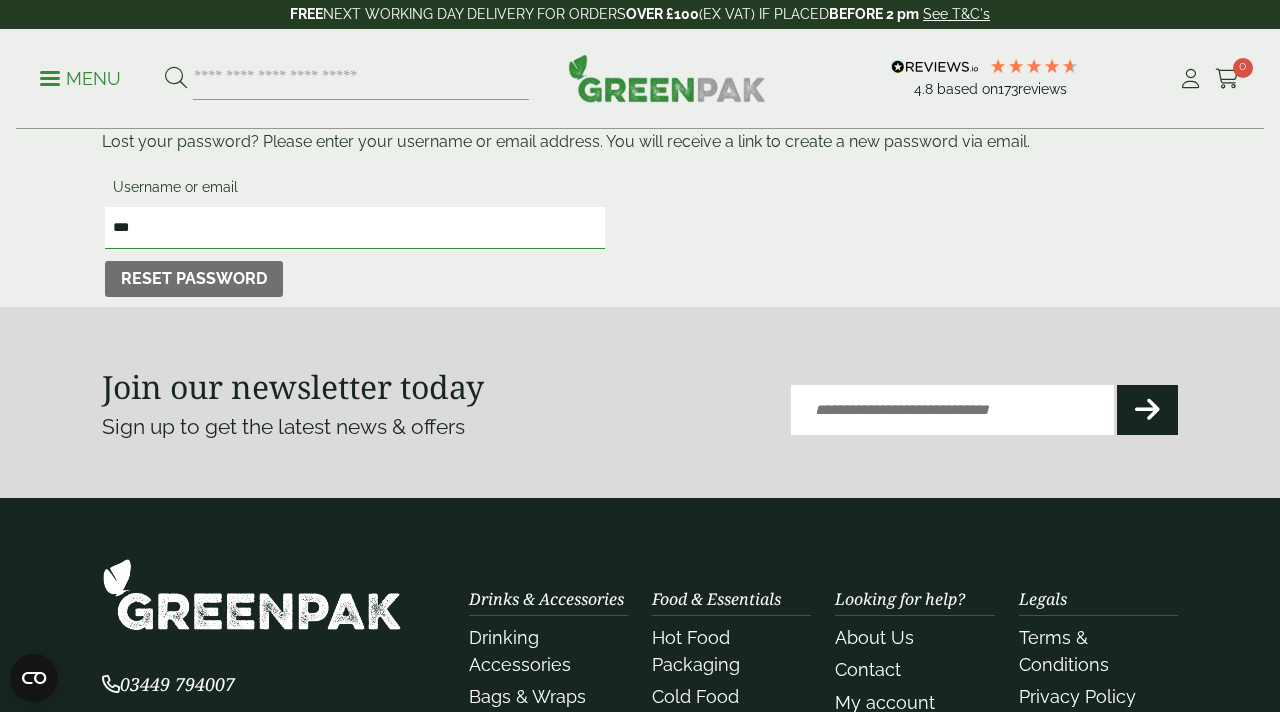type on "**********" 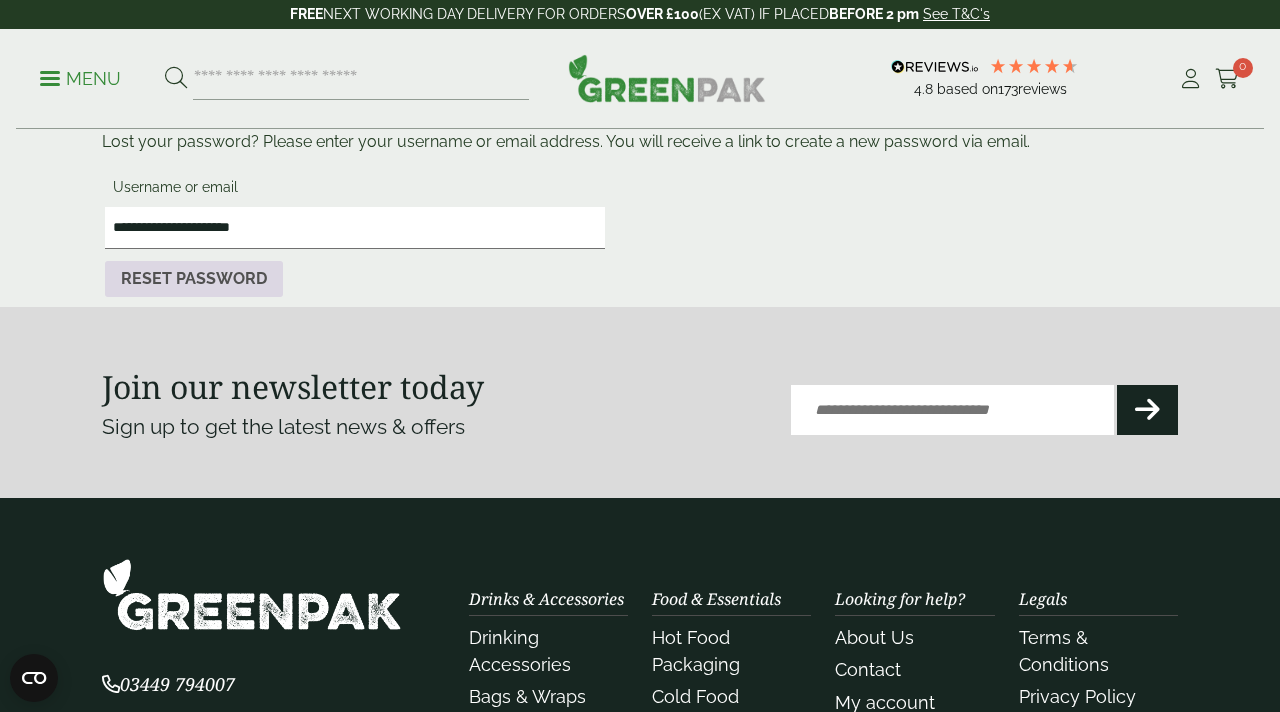 click on "Reset password" at bounding box center [194, 279] 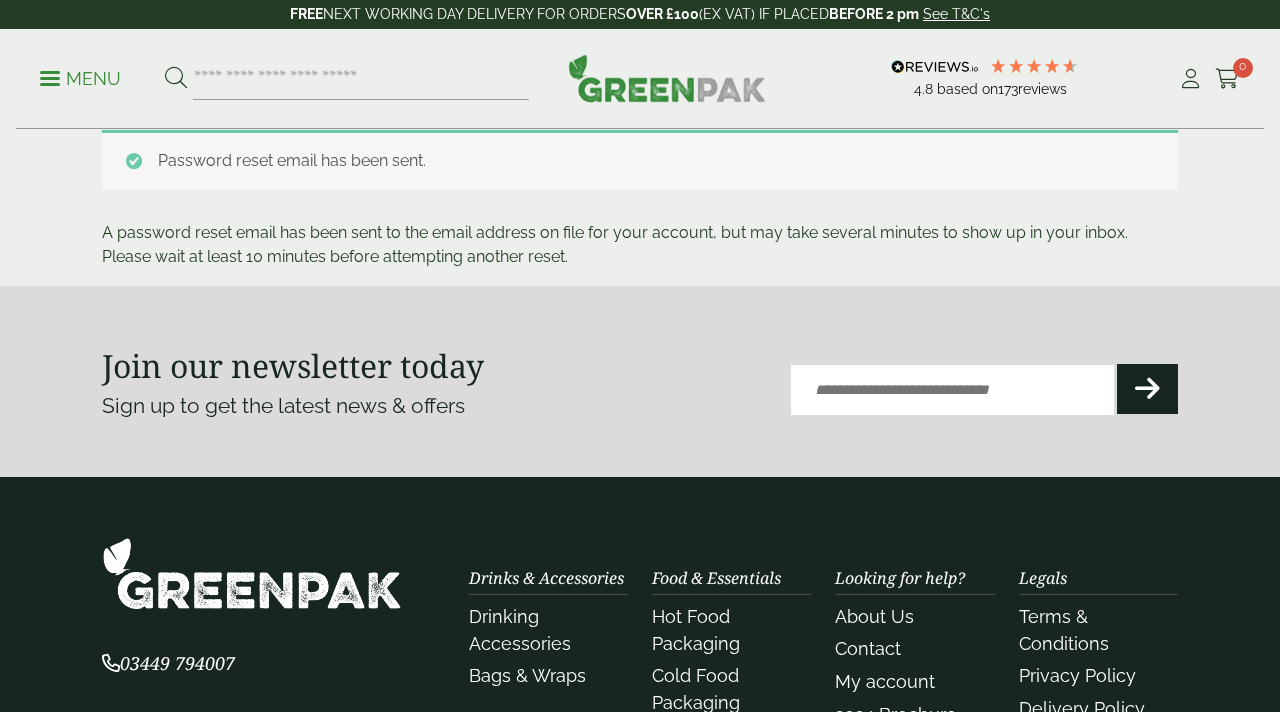 scroll, scrollTop: 0, scrollLeft: 0, axis: both 